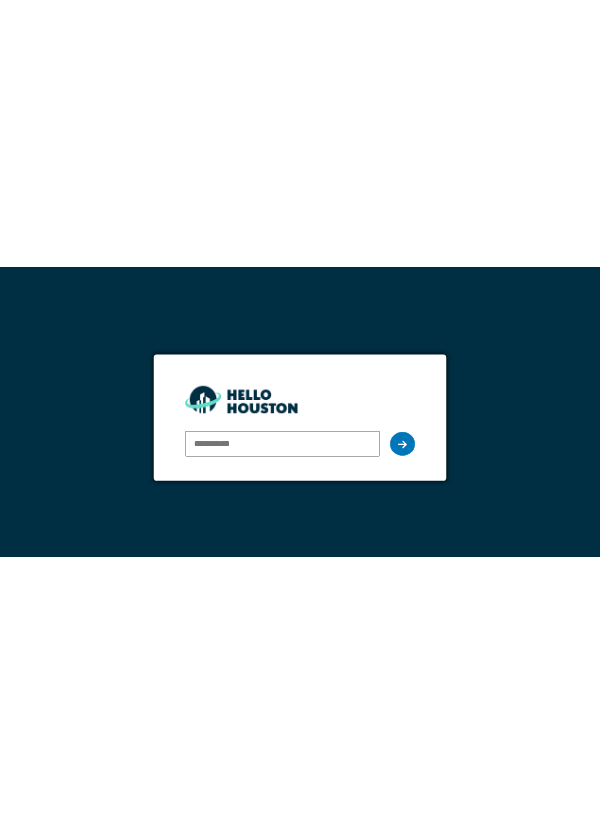 scroll, scrollTop: 0, scrollLeft: 0, axis: both 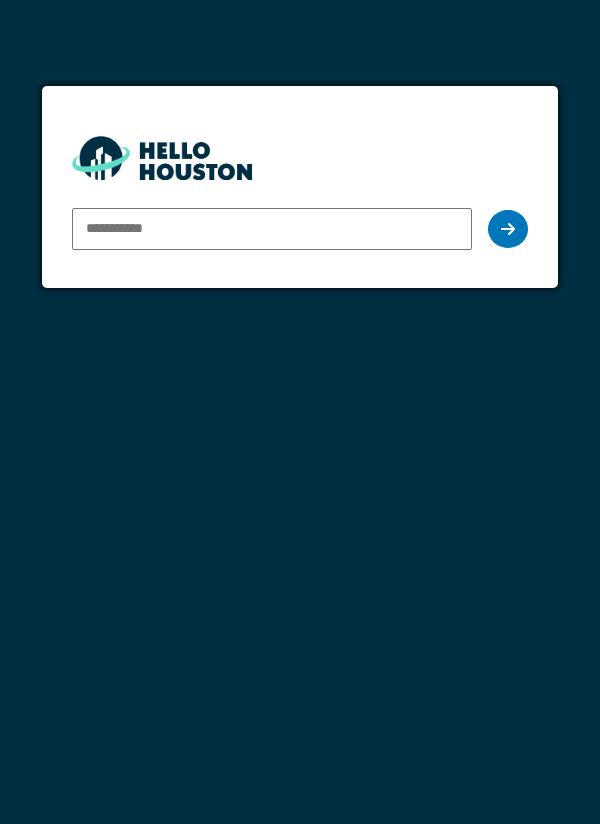 click at bounding box center (272, 229) 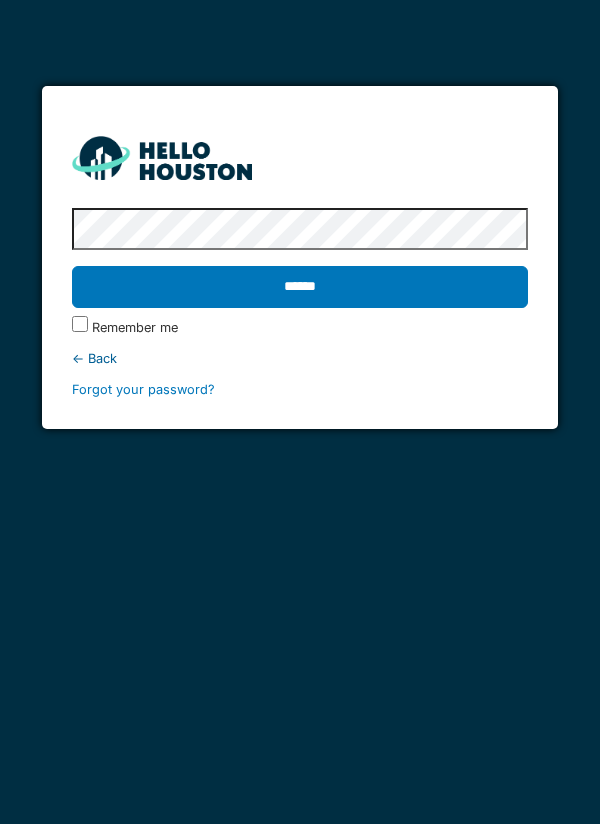 click on "******" at bounding box center (300, 287) 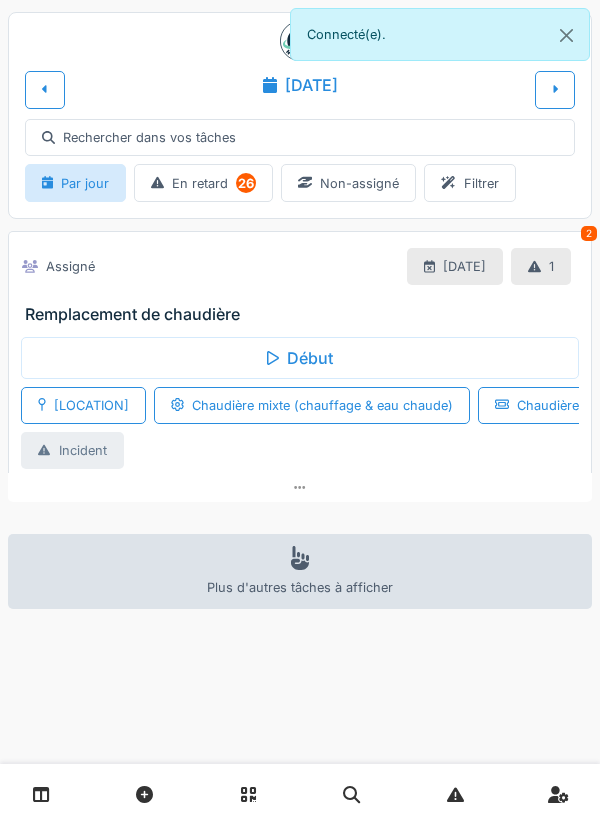 scroll, scrollTop: 0, scrollLeft: 0, axis: both 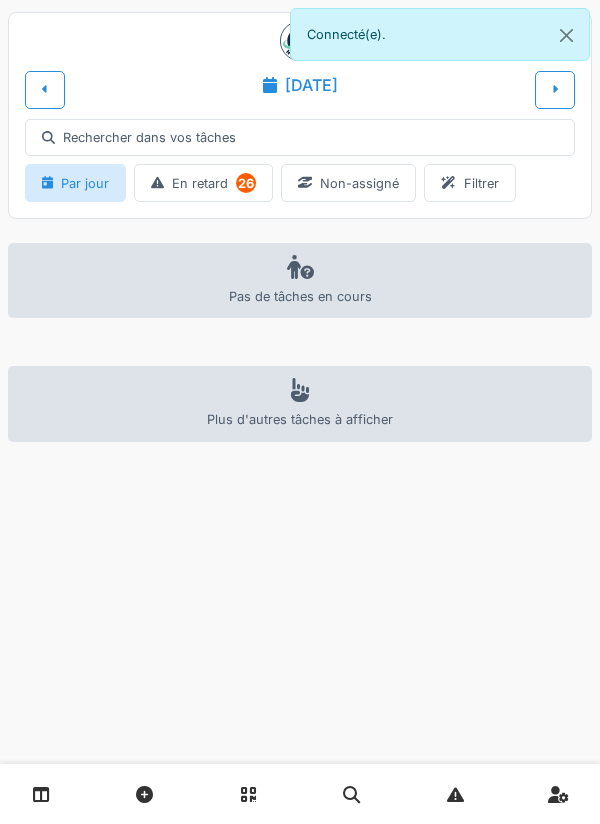 click at bounding box center (555, 89) 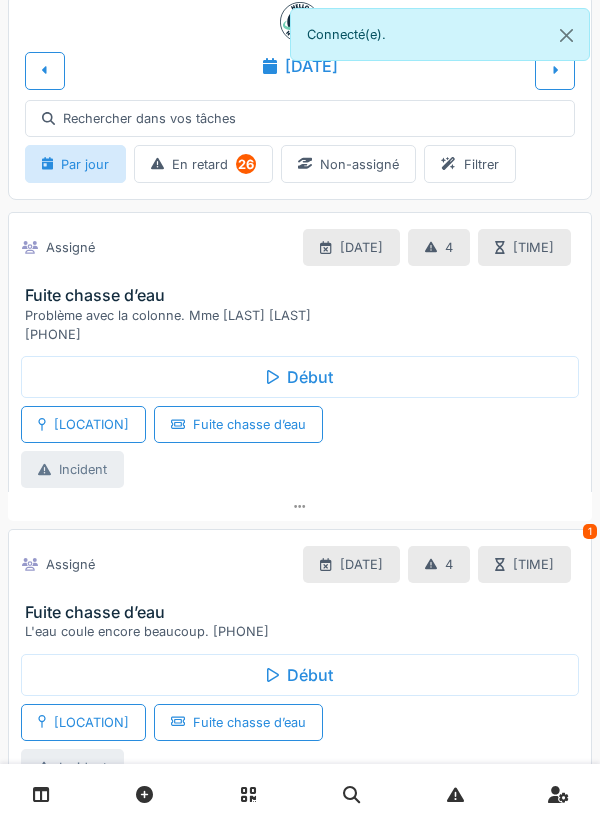 scroll, scrollTop: 0, scrollLeft: 0, axis: both 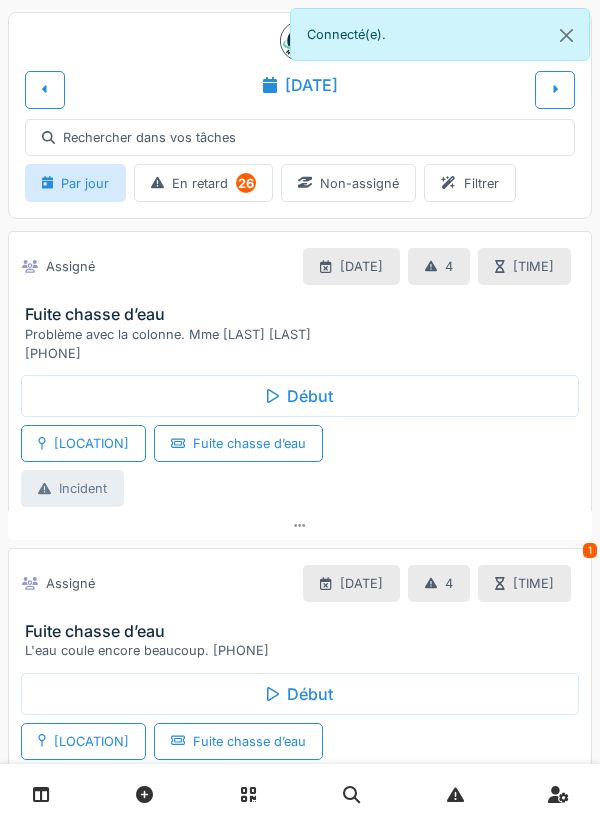 click at bounding box center (555, 89) 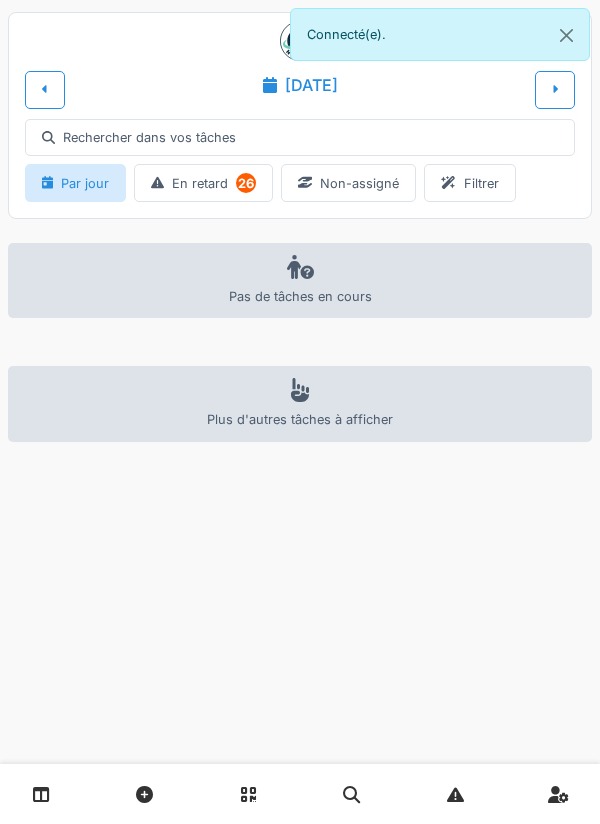 click at bounding box center (555, 89) 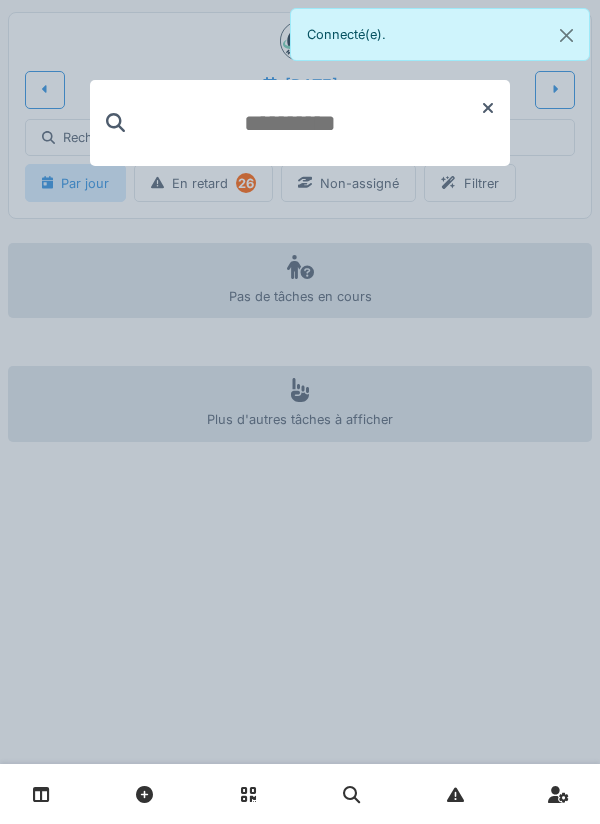 click at bounding box center (488, 108) 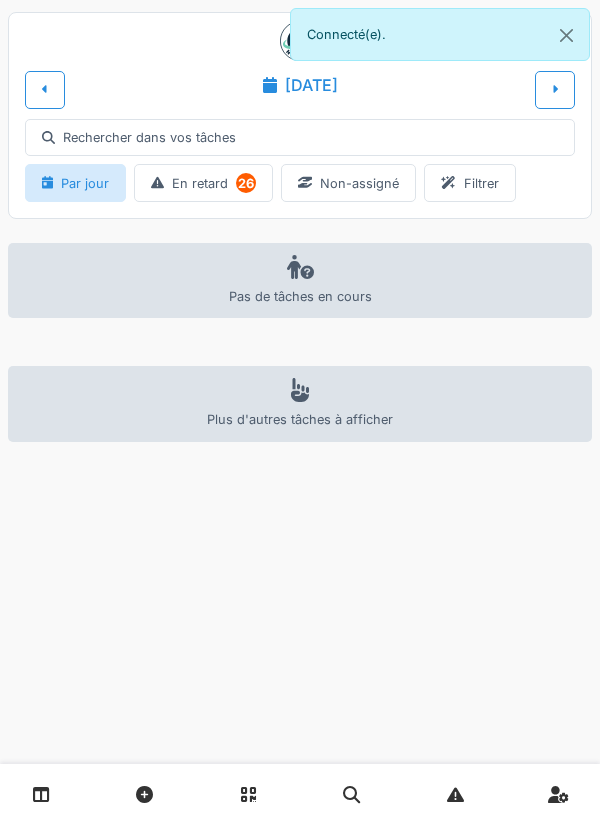click at bounding box center [555, 89] 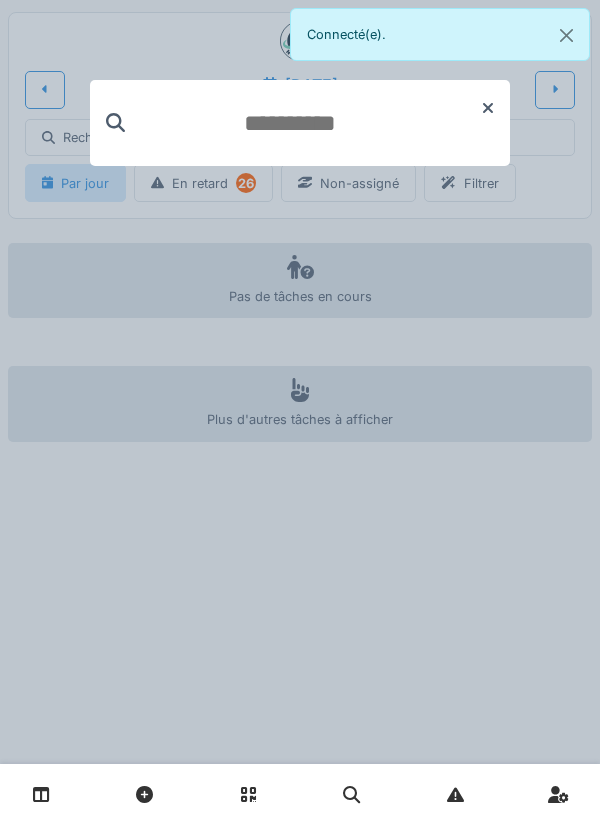 click at bounding box center [488, 108] 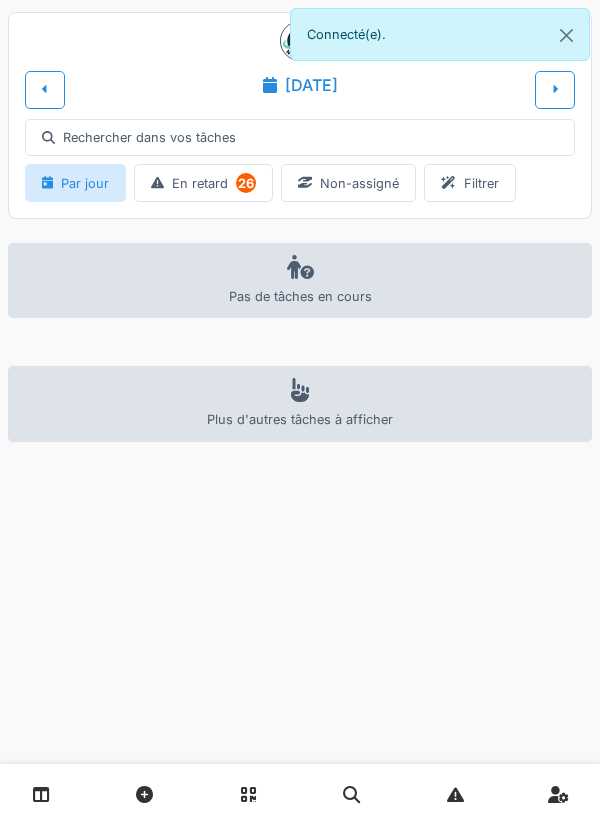 click at bounding box center (555, 89) 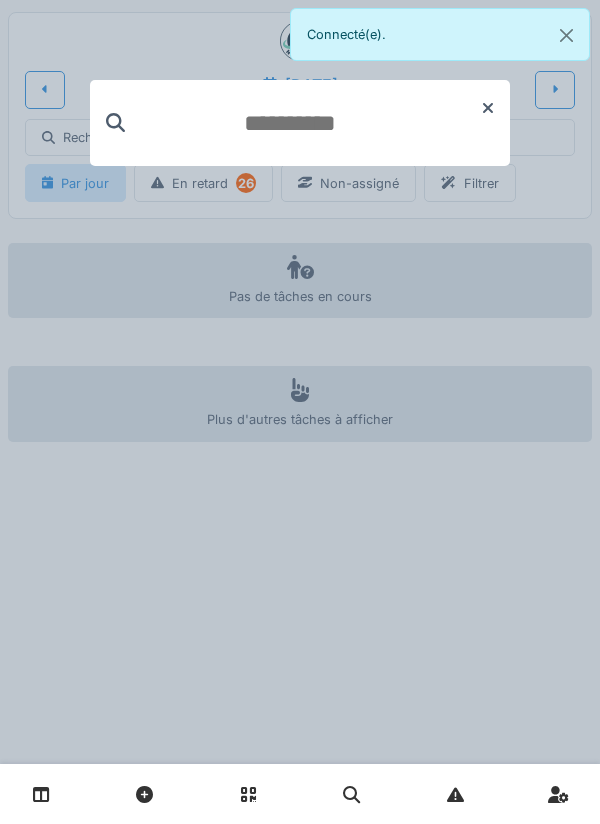 click at bounding box center [300, 412] 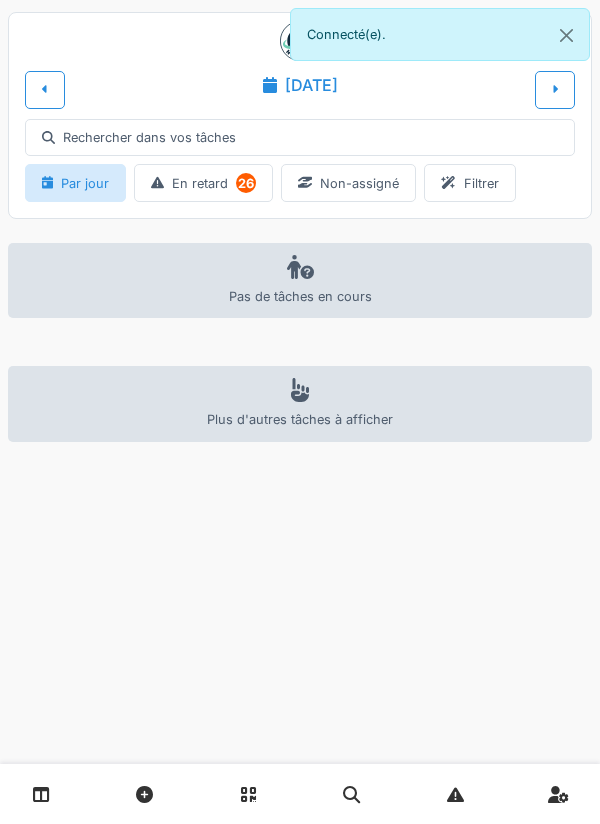 click on "Rechercher dans vos tâches" at bounding box center (300, 137) 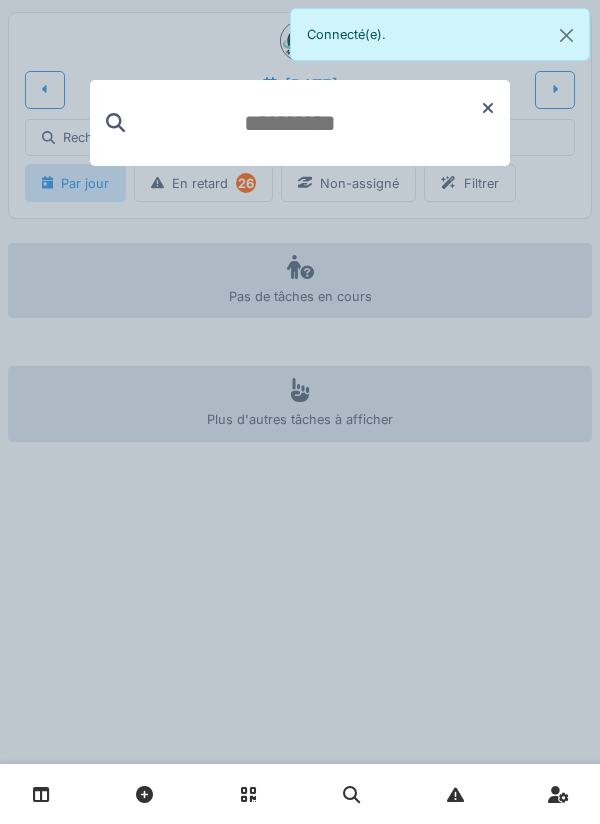 click at bounding box center (488, 108) 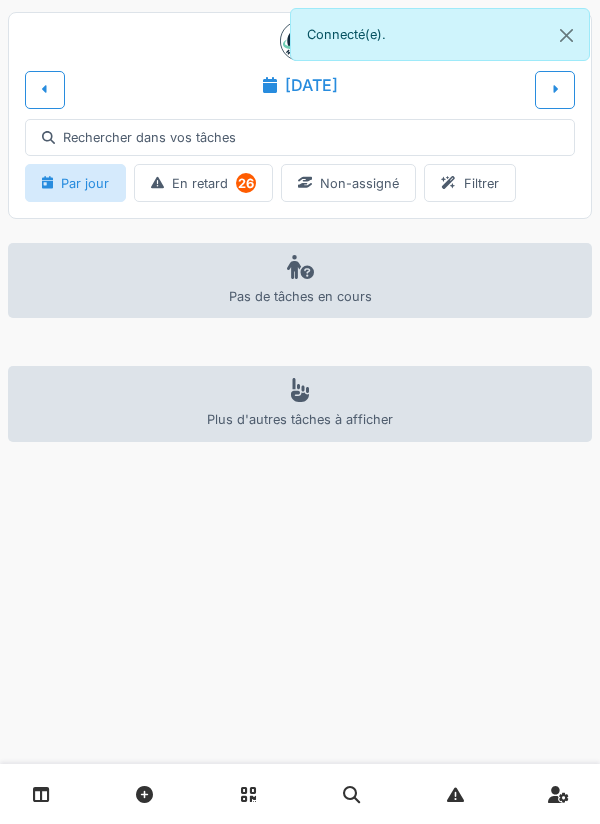 click at bounding box center (555, 89) 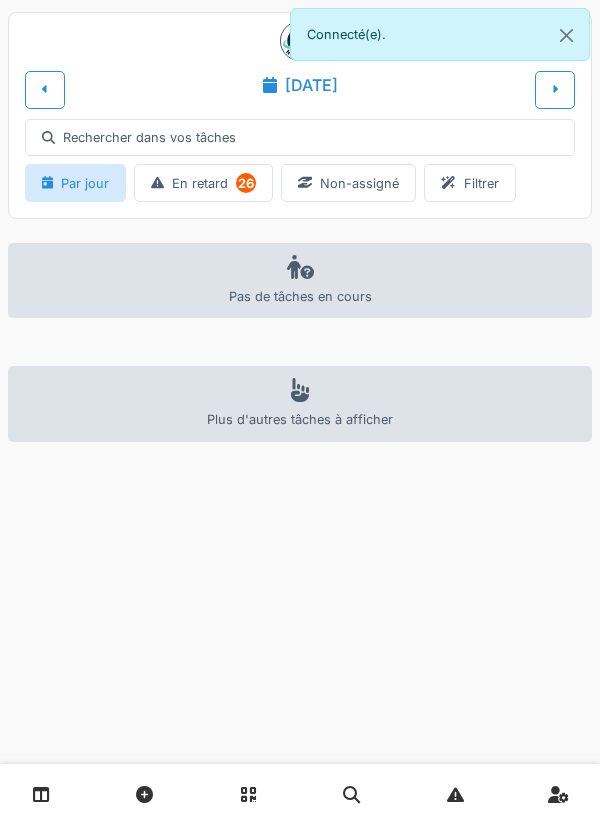 click at bounding box center [555, 89] 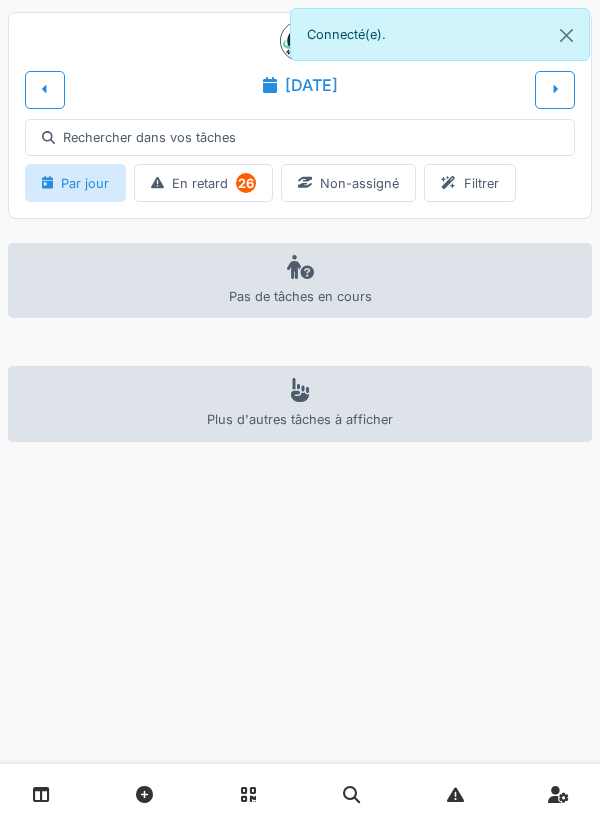 click at bounding box center (555, 89) 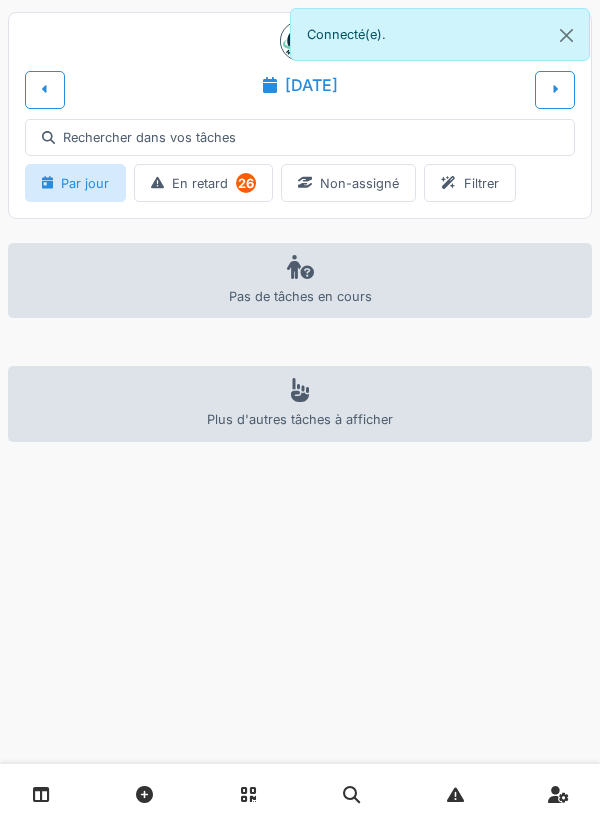 click at bounding box center (555, 89) 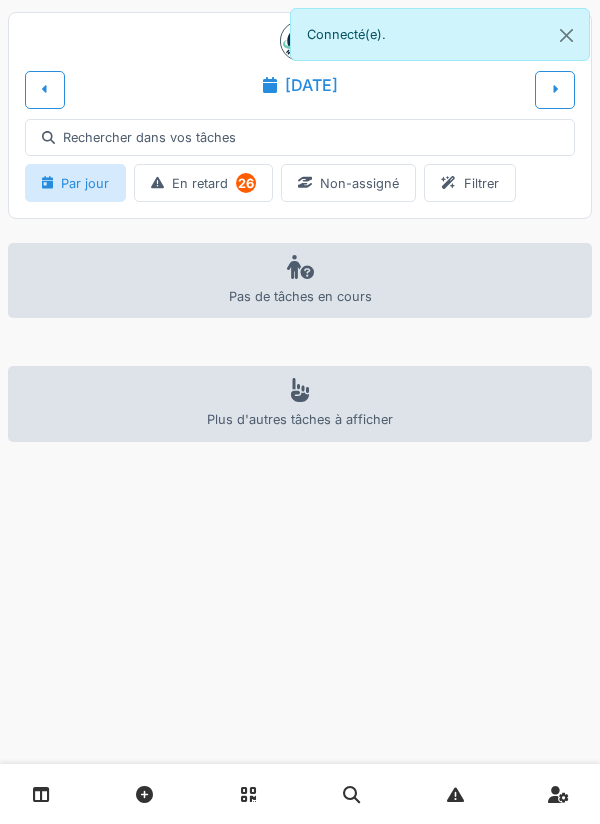 click at bounding box center [45, 89] 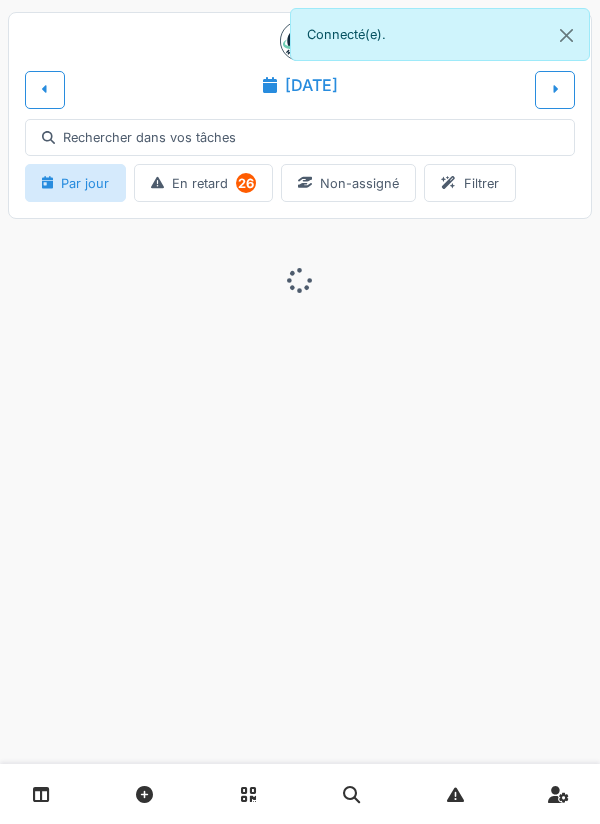 click at bounding box center [45, 89] 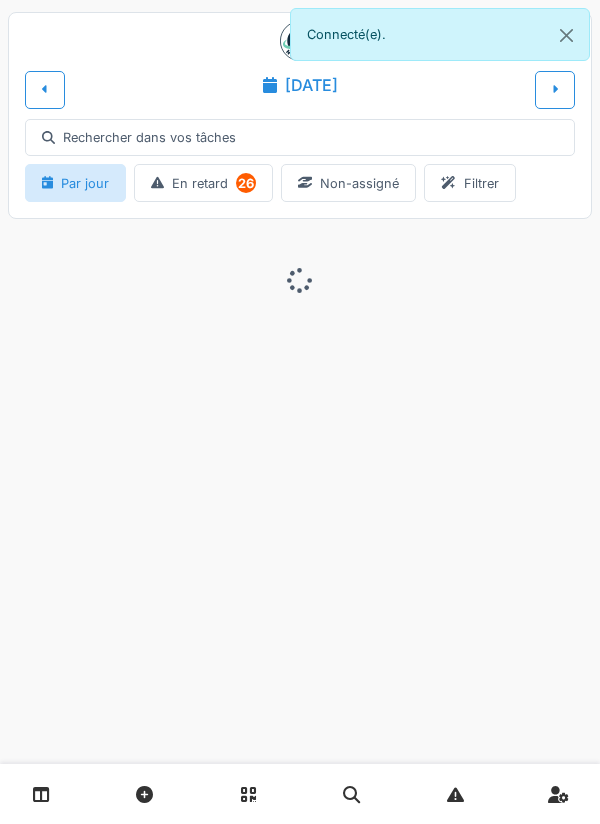 click at bounding box center [45, 89] 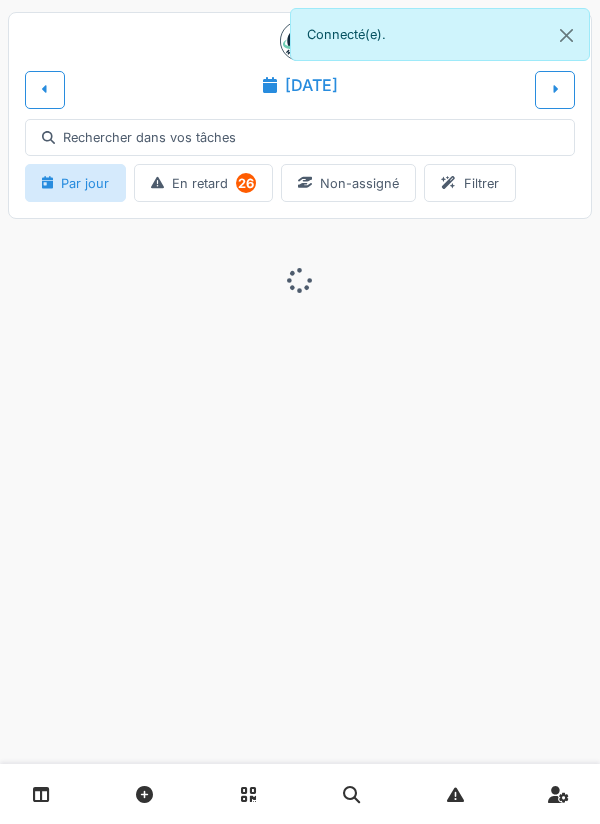 click at bounding box center (45, 89) 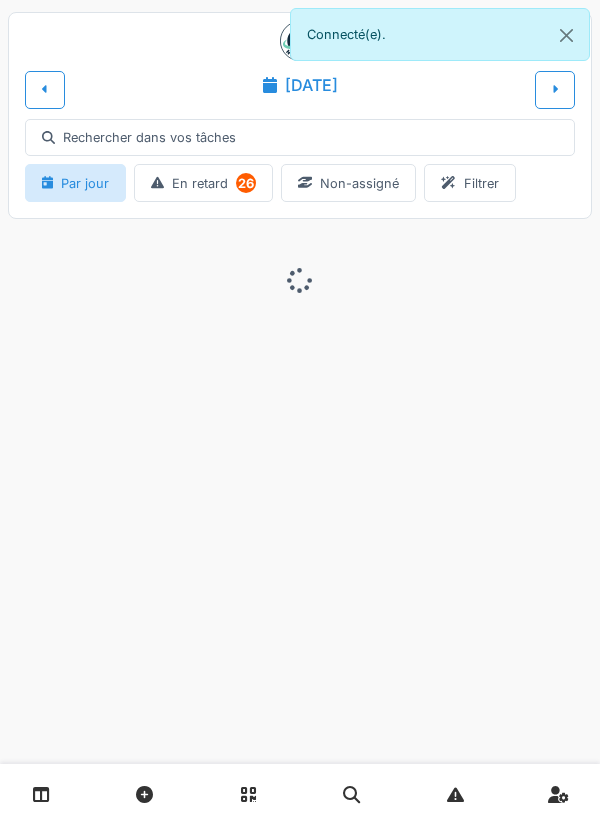 click on "Rechercher dans vos tâches" at bounding box center (300, 137) 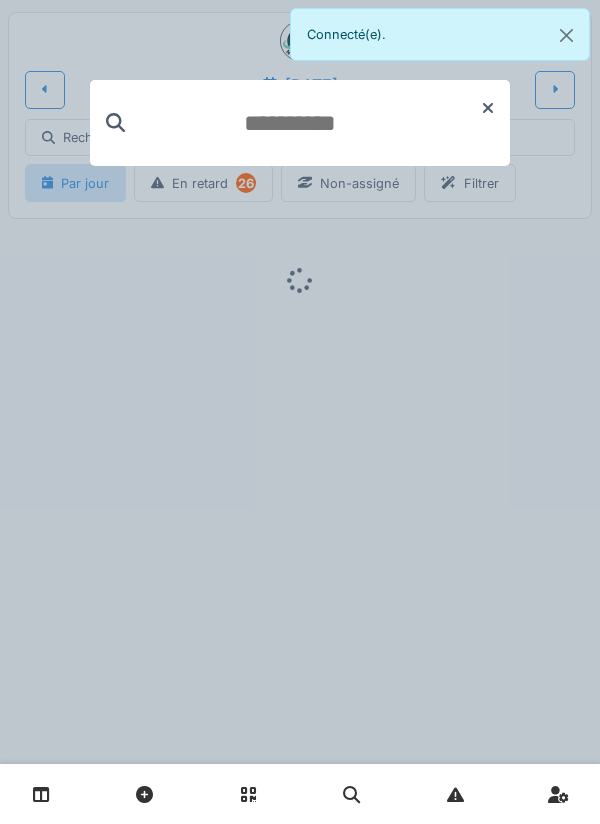 click at bounding box center [300, 412] 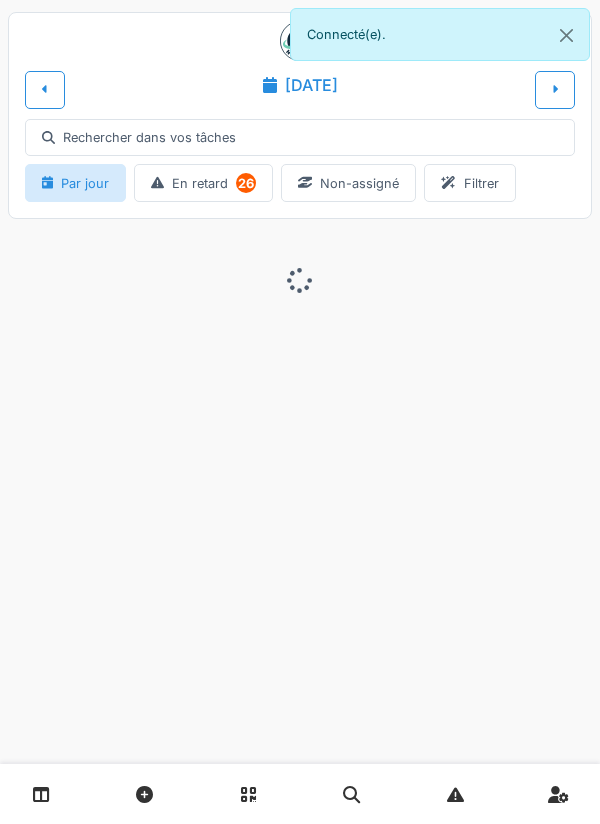 click at bounding box center (45, 89) 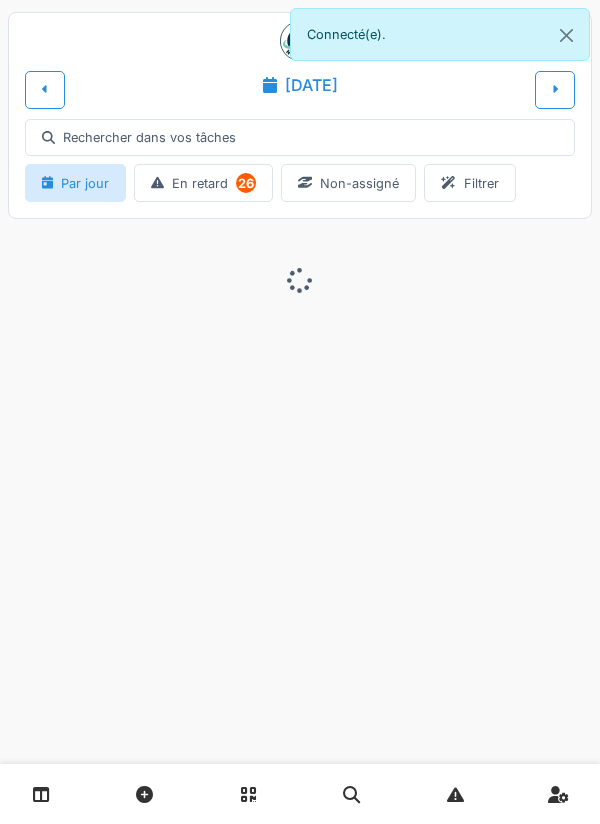 click at bounding box center (45, 89) 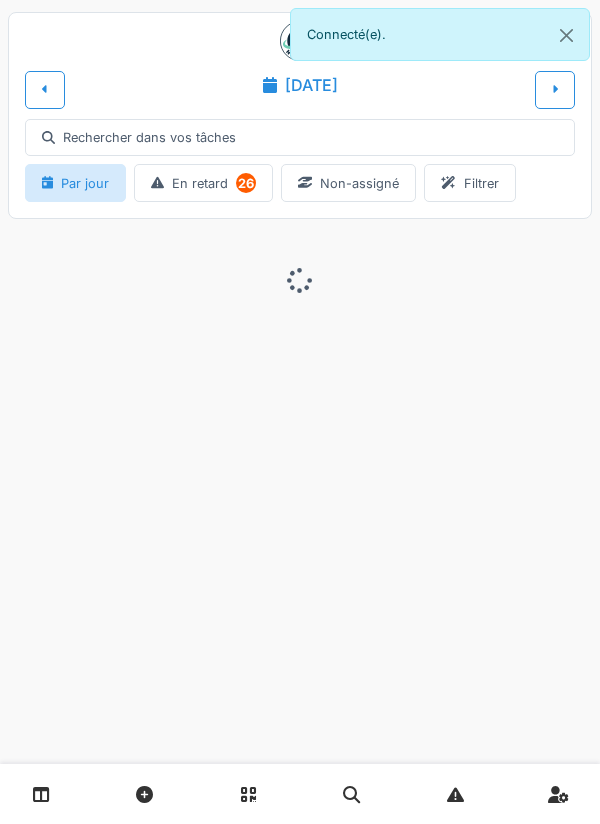 click at bounding box center (45, 89) 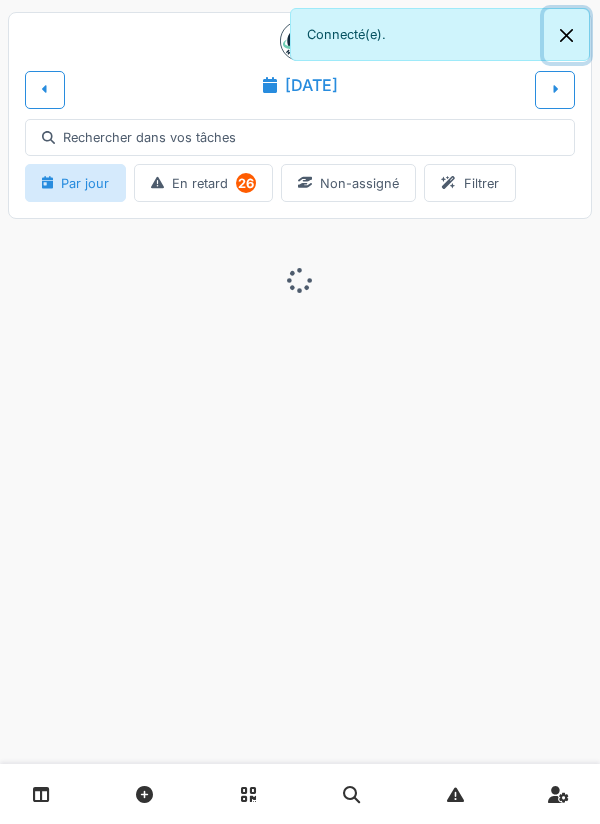 click at bounding box center [566, 35] 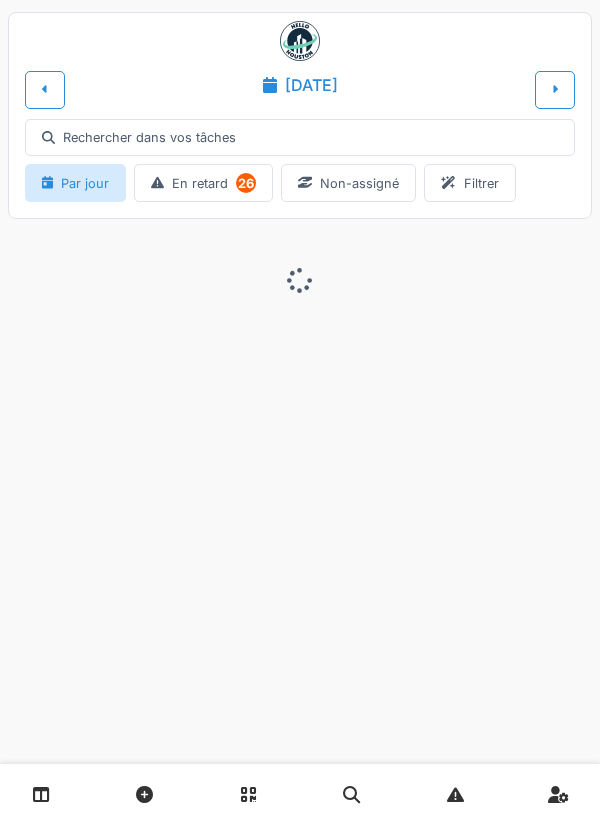 click at bounding box center (45, 89) 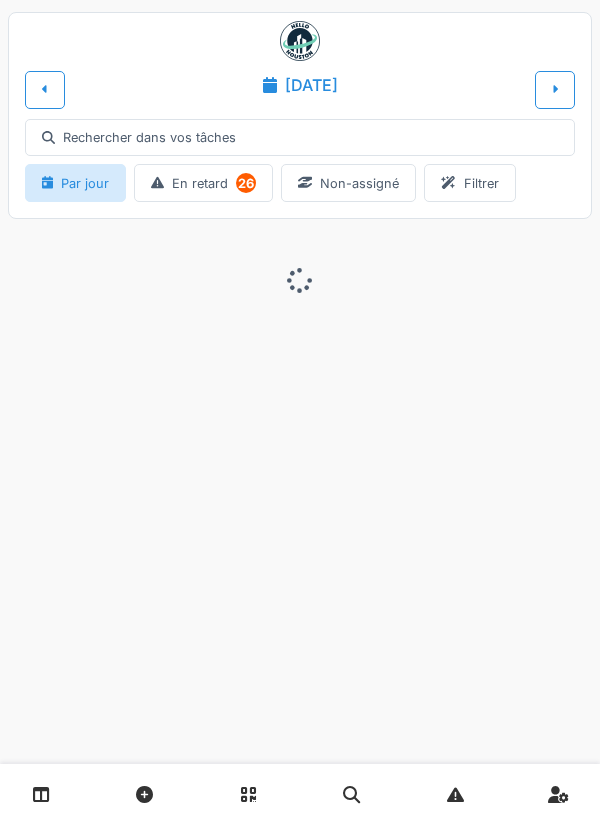 click at bounding box center [45, 89] 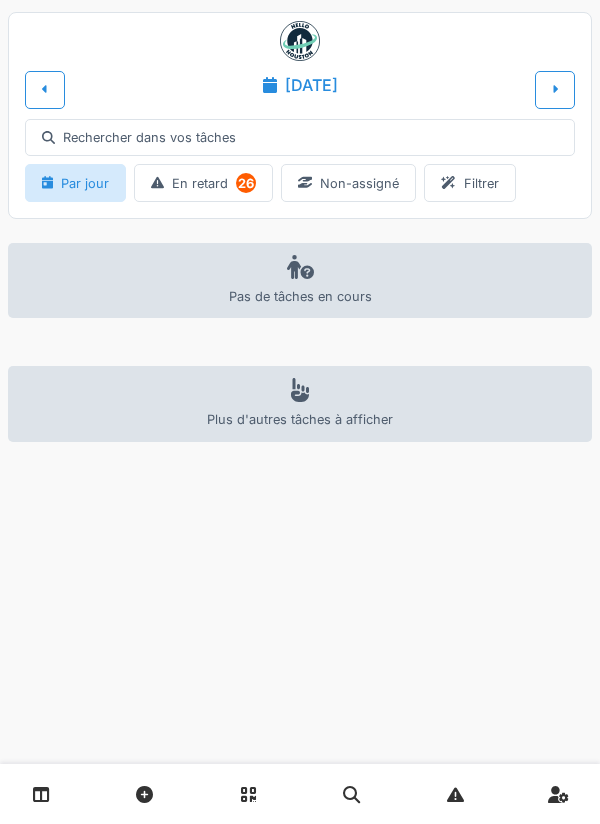 click on "Rechercher dans vos tâches" at bounding box center [300, 137] 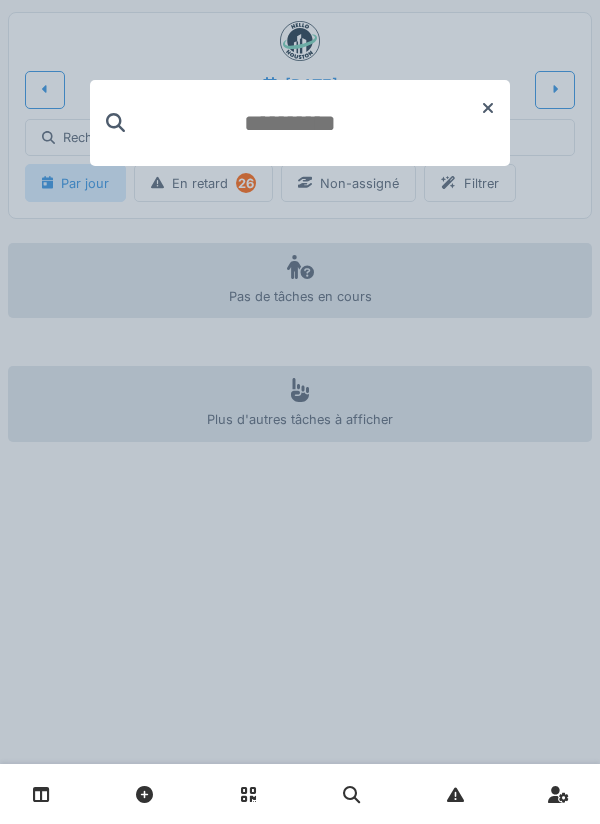 click at bounding box center (357, 123) 